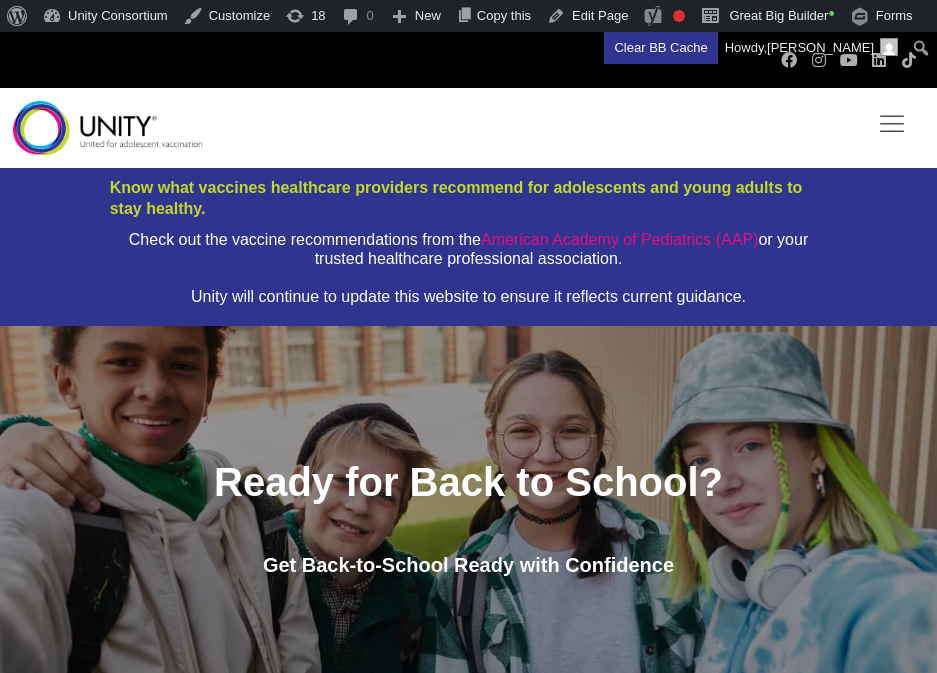 scroll, scrollTop: 5358, scrollLeft: 0, axis: vertical 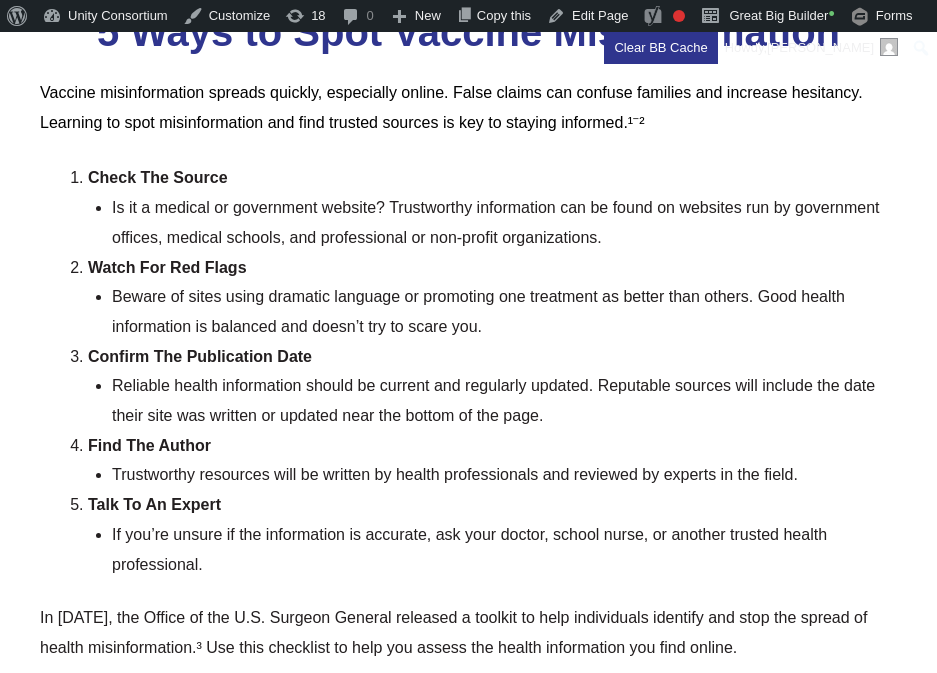 click on "In [DATE], the Office of the U.S. Surgeon General released a toolkit to help individuals identify and stop the spread of health misinformation.³ Use this checklist to help you assess the health information you find online." at bounding box center [468, 632] 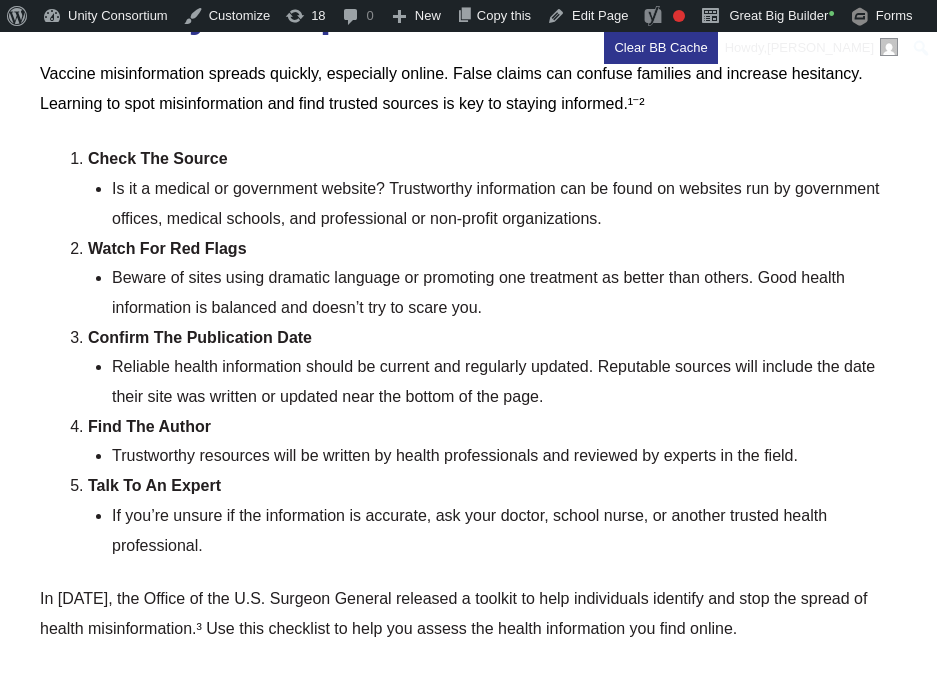 scroll, scrollTop: 3236, scrollLeft: 0, axis: vertical 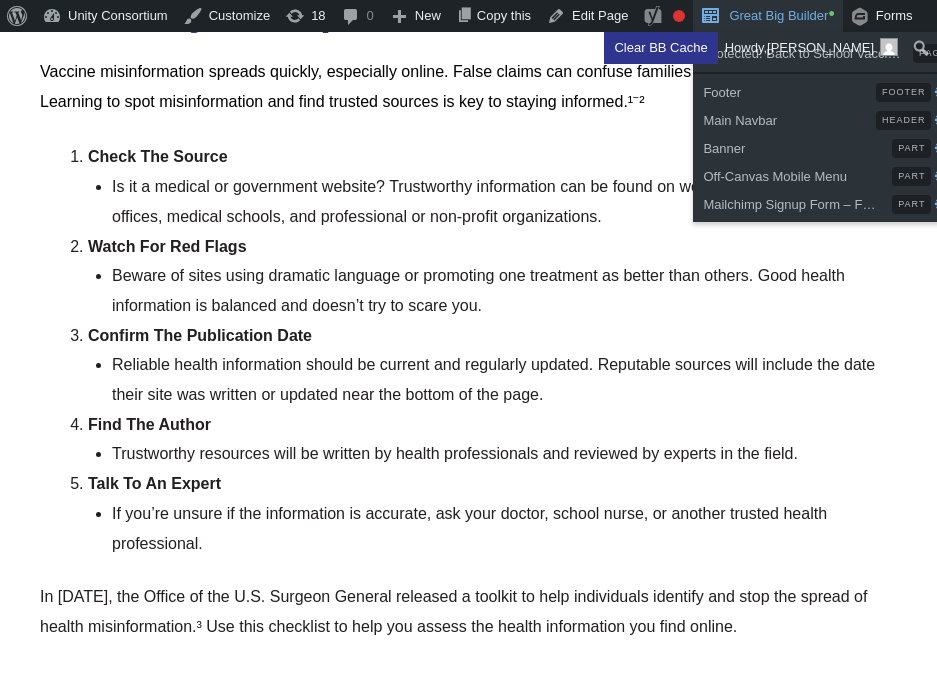 click on "Great Big Builder  •" at bounding box center [767, 16] 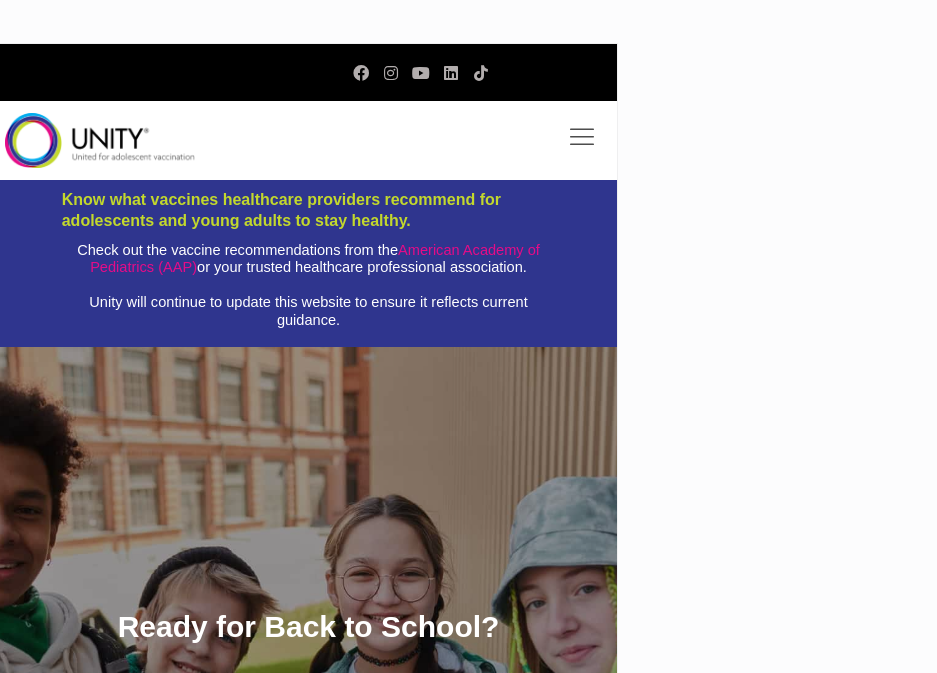 scroll, scrollTop: 0, scrollLeft: 0, axis: both 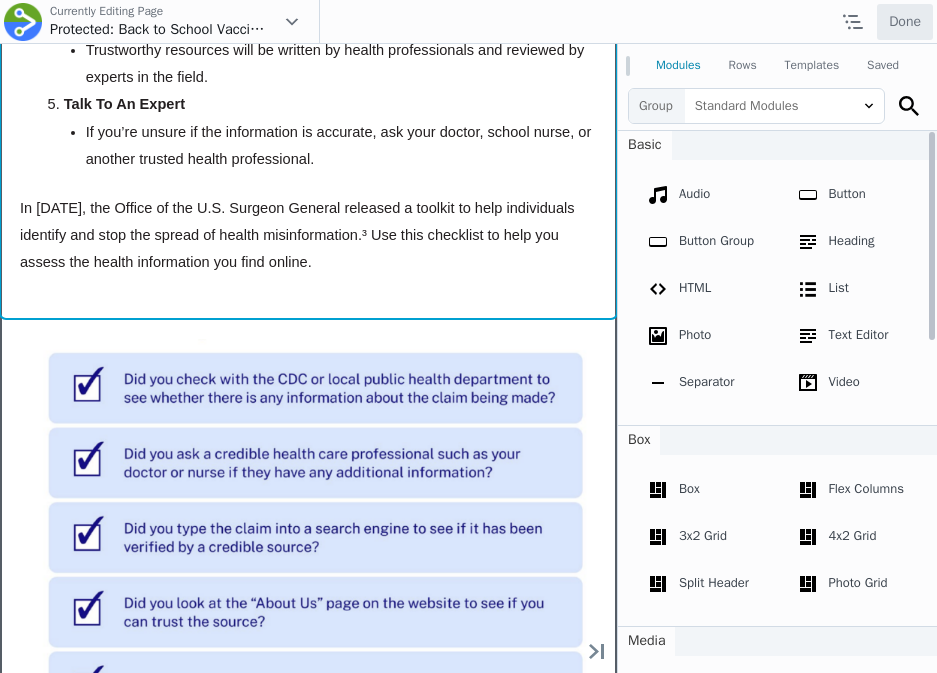 click on "Move Up
Move Down
Text Editor Settings
Copy Text Editor Settings
Paste Text Editor Settings
Row
Row Settings
Move Row
Duplicate Row
Remove Row" at bounding box center (308, -73) 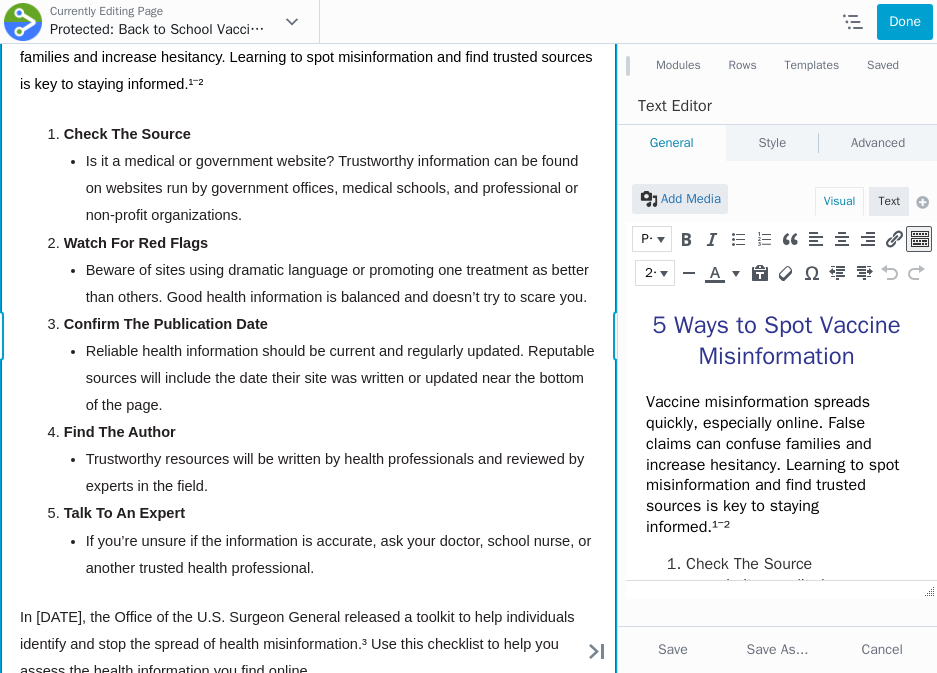 scroll, scrollTop: 3567, scrollLeft: 0, axis: vertical 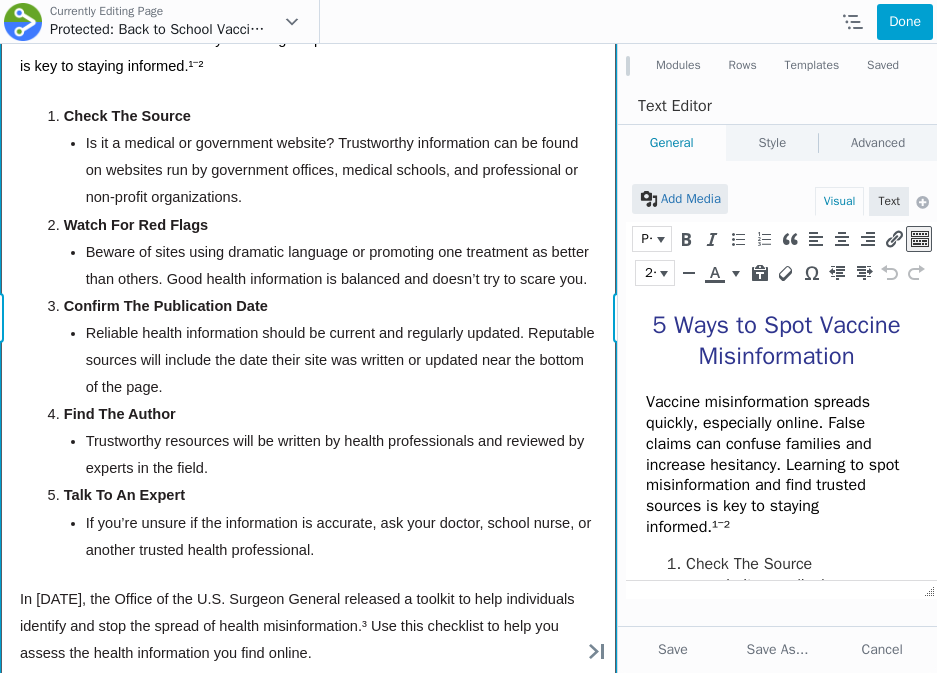 click on "In [DATE], the Office of the U.S. Surgeon General released a toolkit to help individuals identify and stop the spread of health misinformation.³ Use this checklist to help you assess the health information you find online." at bounding box center [308, 626] 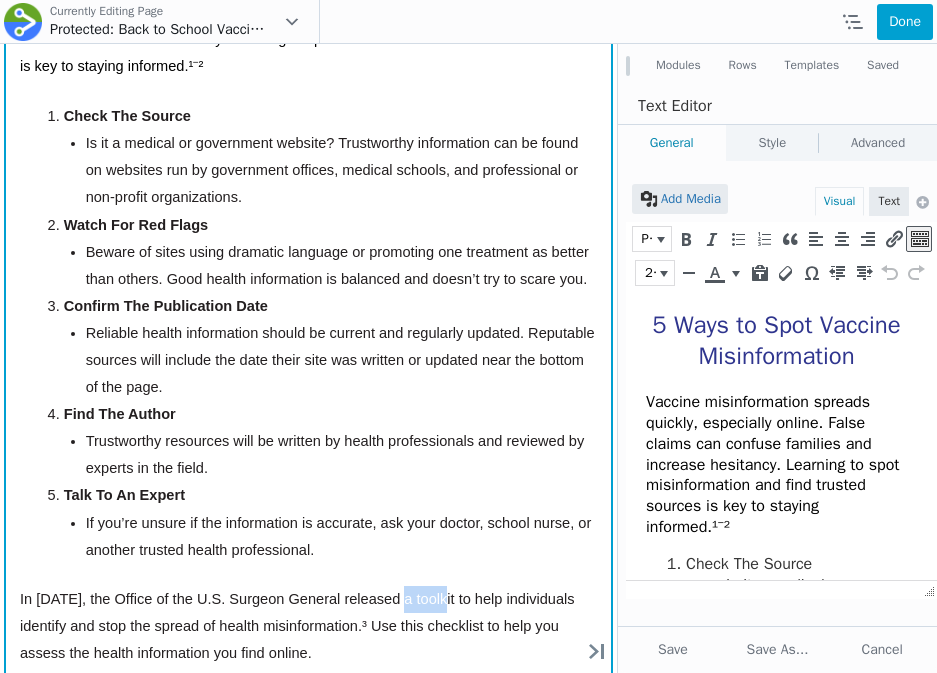 click on "In [DATE], the Office of the U.S. Surgeon General released a toolkit to help individuals identify and stop the spread of health misinformation.³ Use this checklist to help you assess the health information you find online." at bounding box center [308, 626] 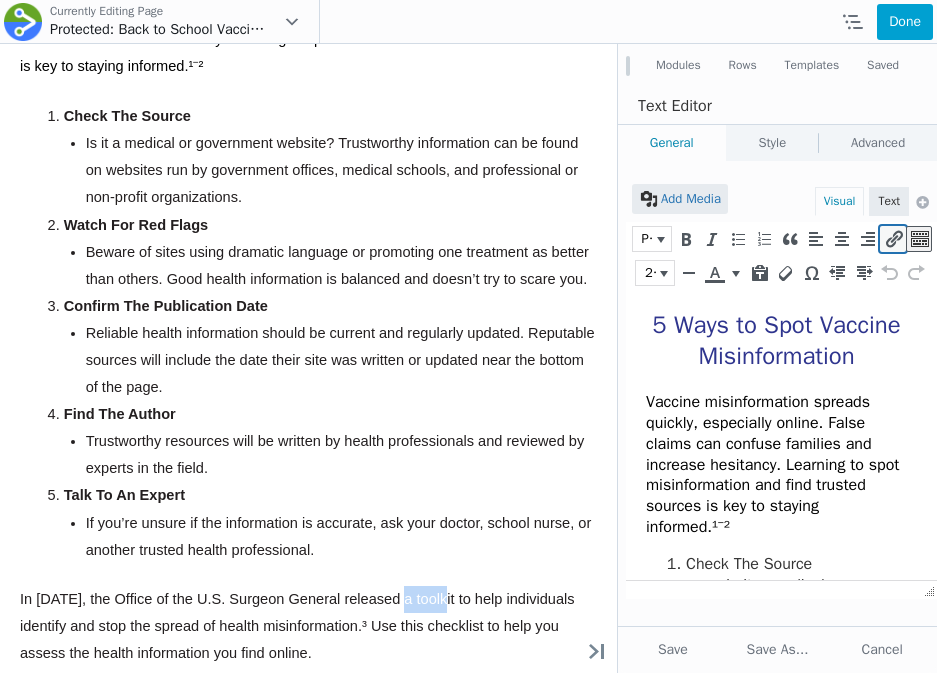 click at bounding box center [893, 239] 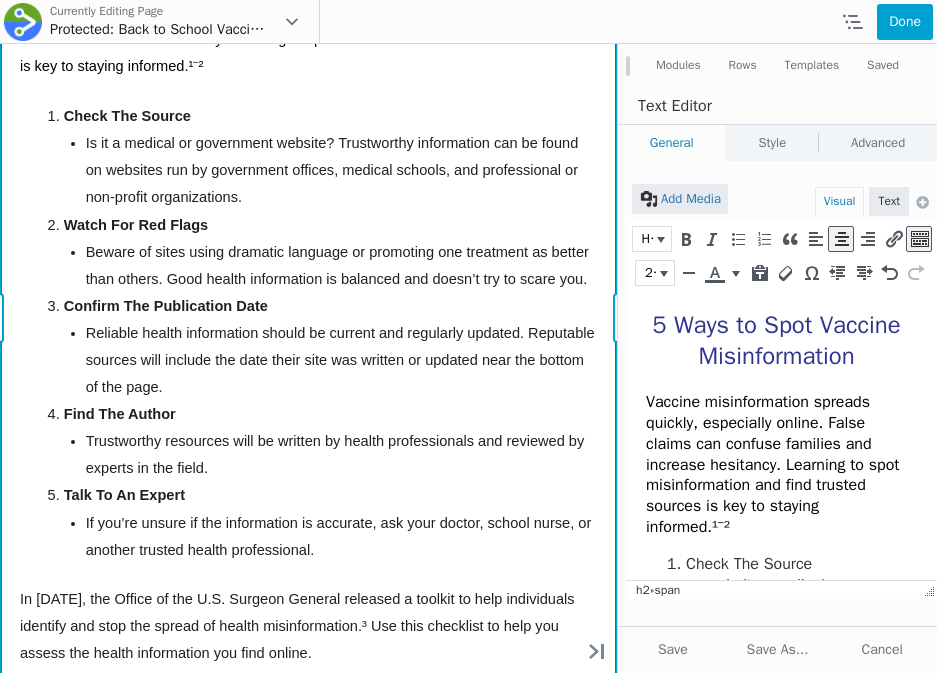 click on "Move Up
Move Down
Text Editor Settings
Copy Text Editor Settings
Paste Text Editor Settings
Row
Row Settings
Move Row
Duplicate Row
Remove Row" at bounding box center (308, 318) 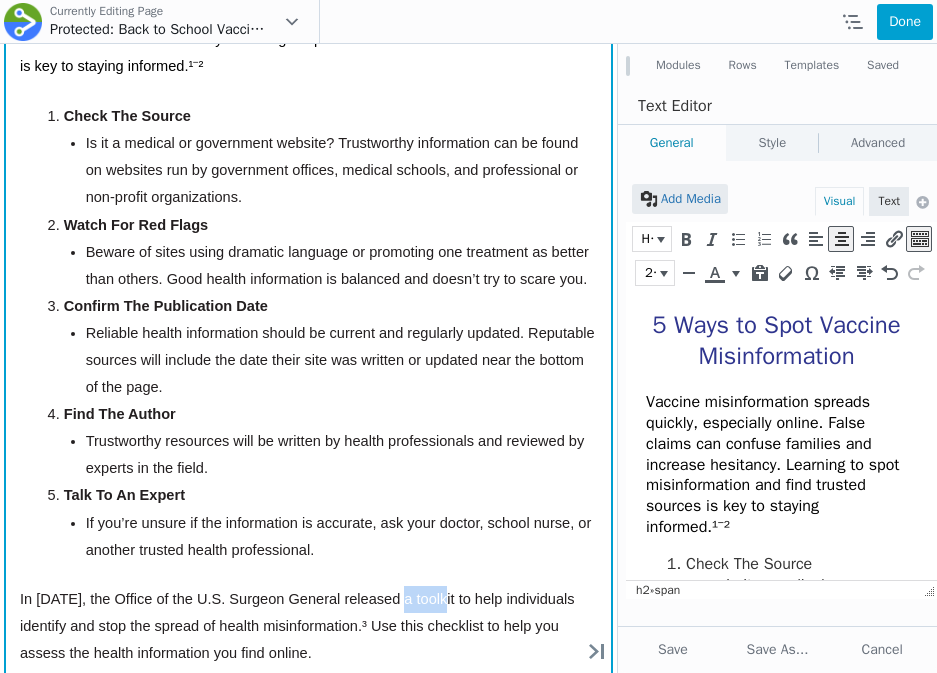 click on "In [DATE], the Office of the U.S. Surgeon General released a toolkit to help individuals identify and stop the spread of health misinformation.³ Use this checklist to help you assess the health information you find online." at bounding box center [308, 626] 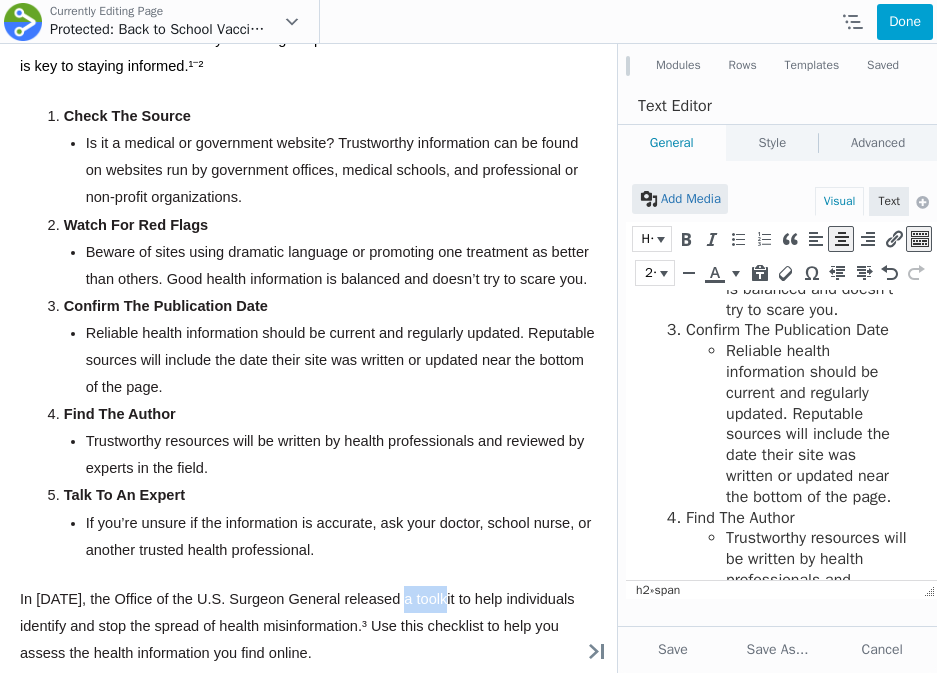 scroll, scrollTop: 983, scrollLeft: 0, axis: vertical 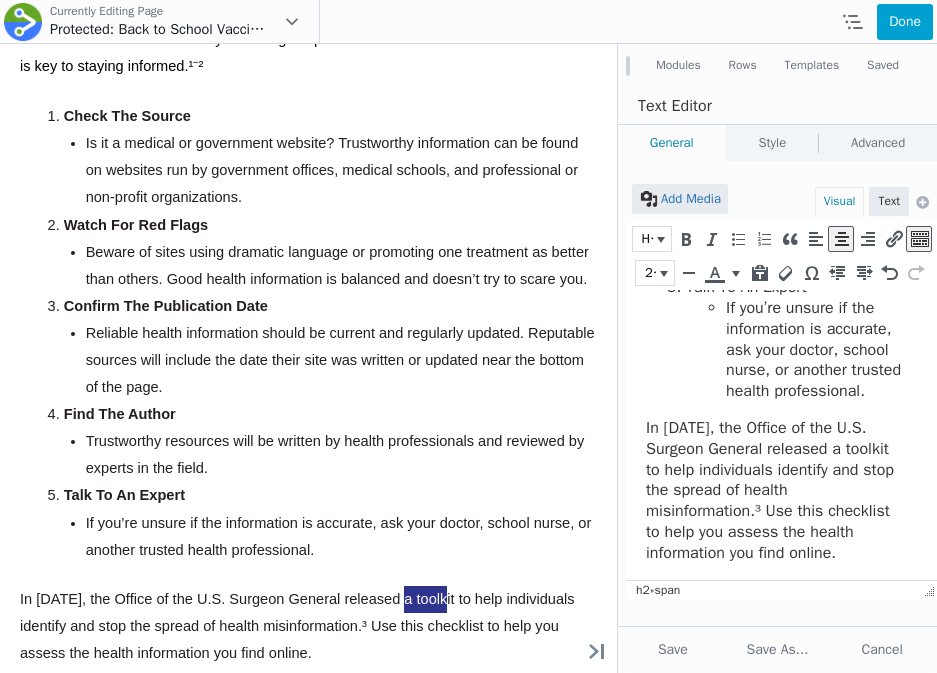 click on "In [DATE], the Office of the U.S. Surgeon General released a toolkit to help individuals identify and stop the spread of health misinformation.³ Use this checklist to help you assess the health information you find online." at bounding box center (776, 491) 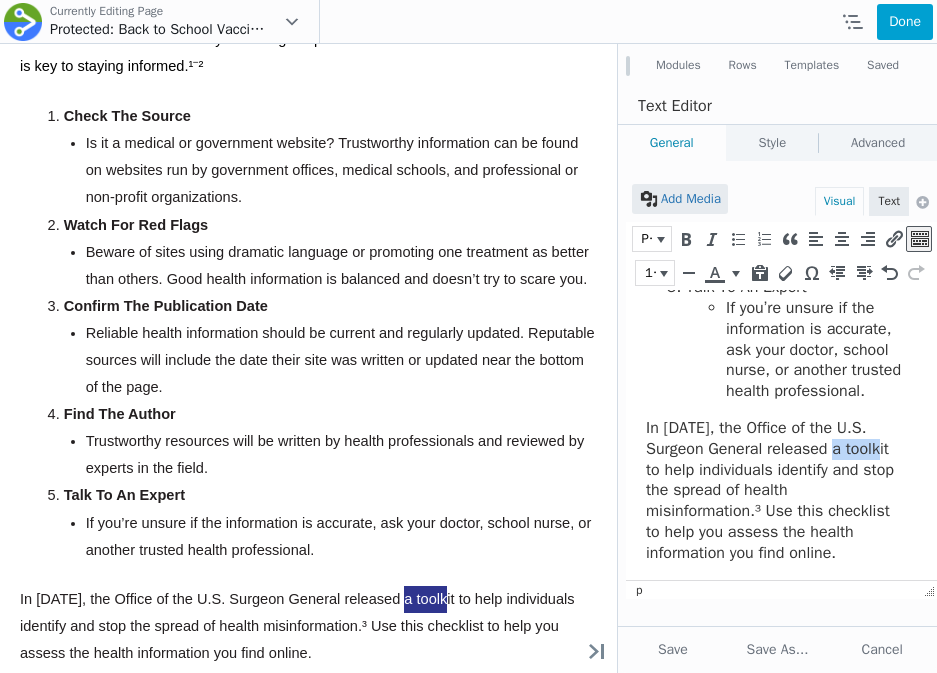 click on "In [DATE], the Office of the U.S. Surgeon General released a toolkit to help individuals identify and stop the spread of health misinformation.³ Use this checklist to help you assess the health information you find online." at bounding box center [776, 491] 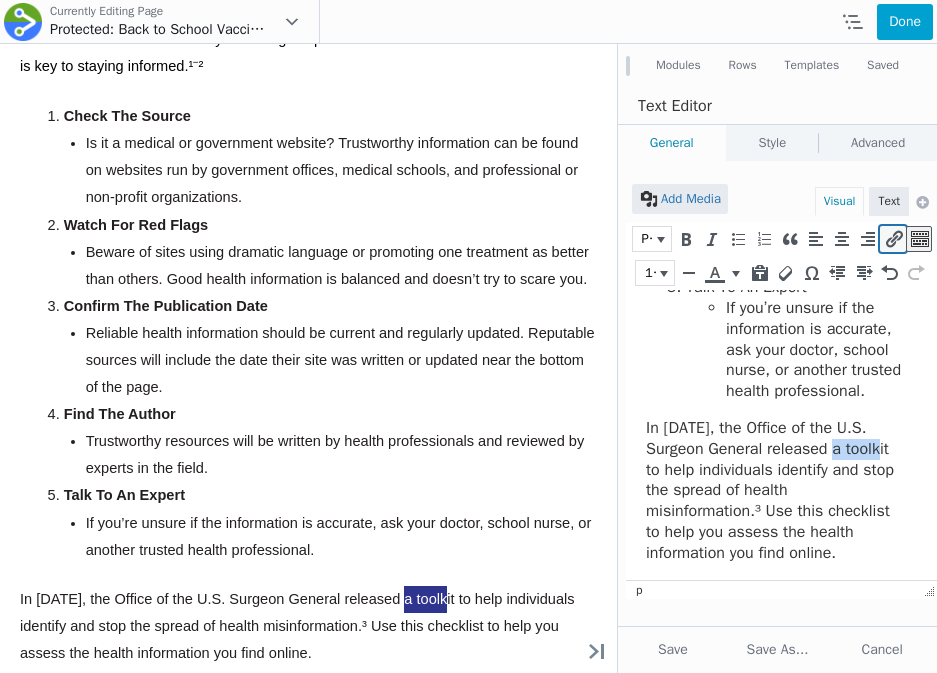 click at bounding box center (893, 239) 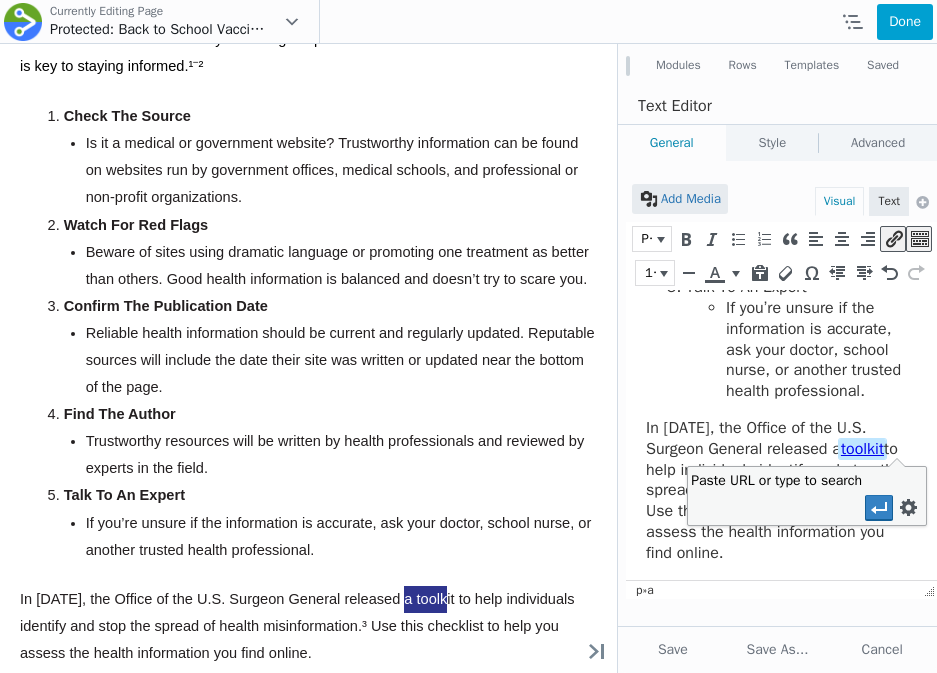 click on "Paste URL or type to search" at bounding box center (760, 507) 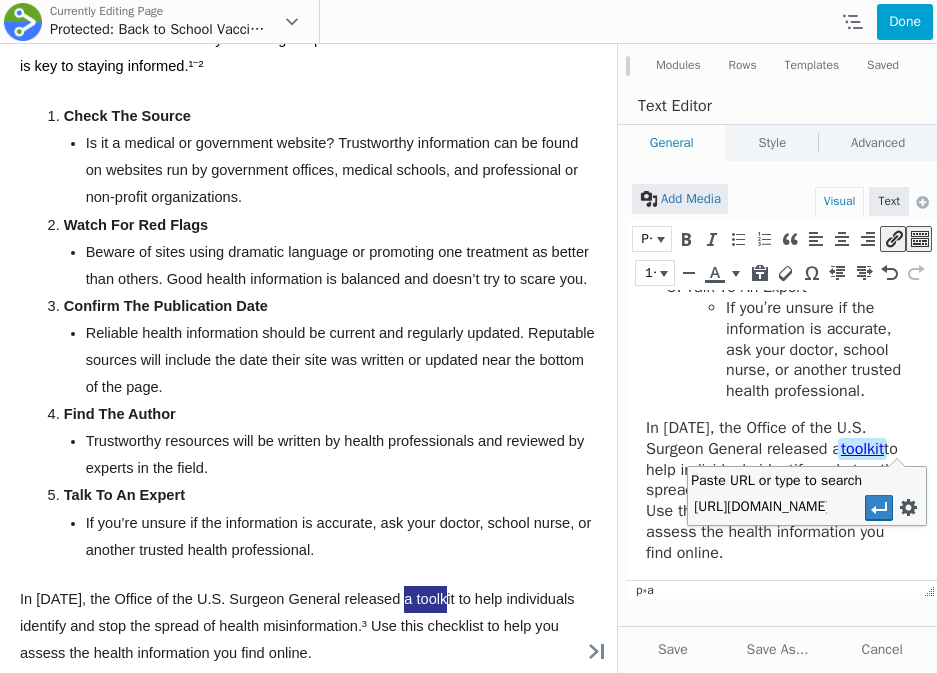 scroll, scrollTop: 0, scrollLeft: 351, axis: horizontal 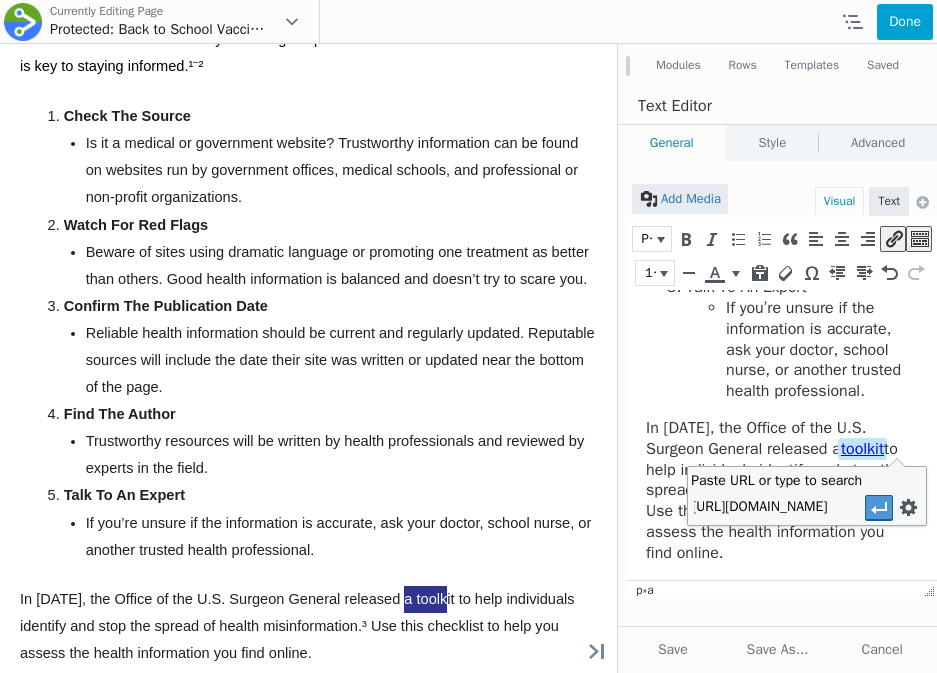 click at bounding box center [879, 508] 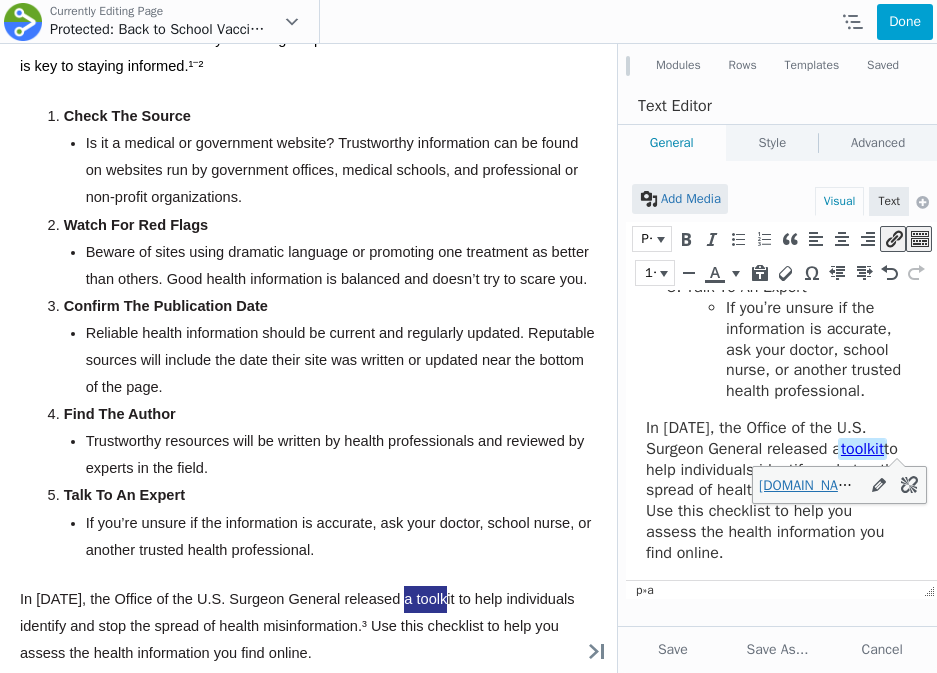 scroll, scrollTop: 0, scrollLeft: 0, axis: both 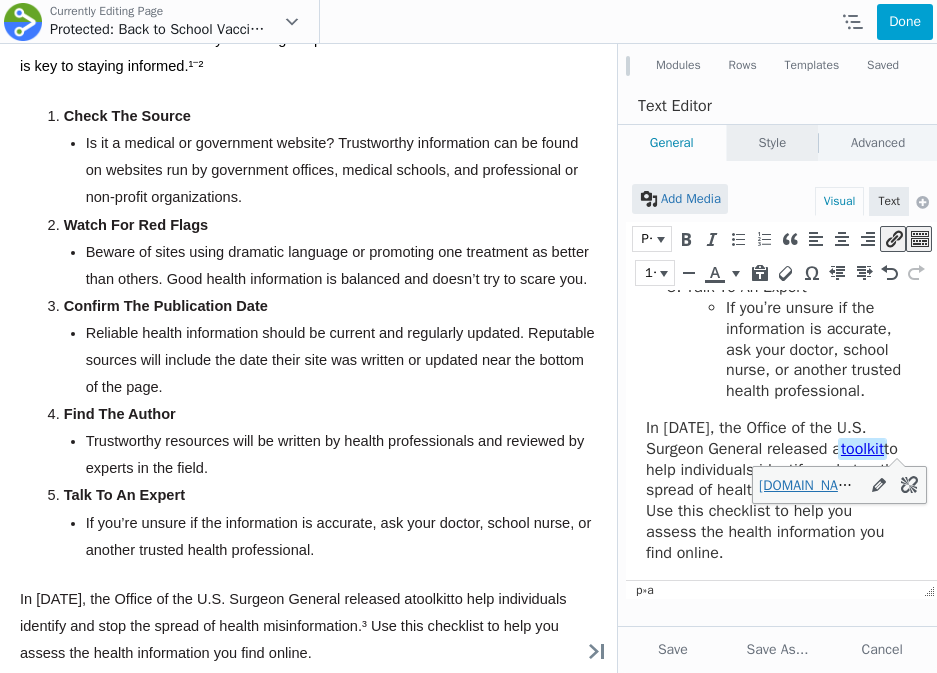 click on "Style" at bounding box center (772, 143) 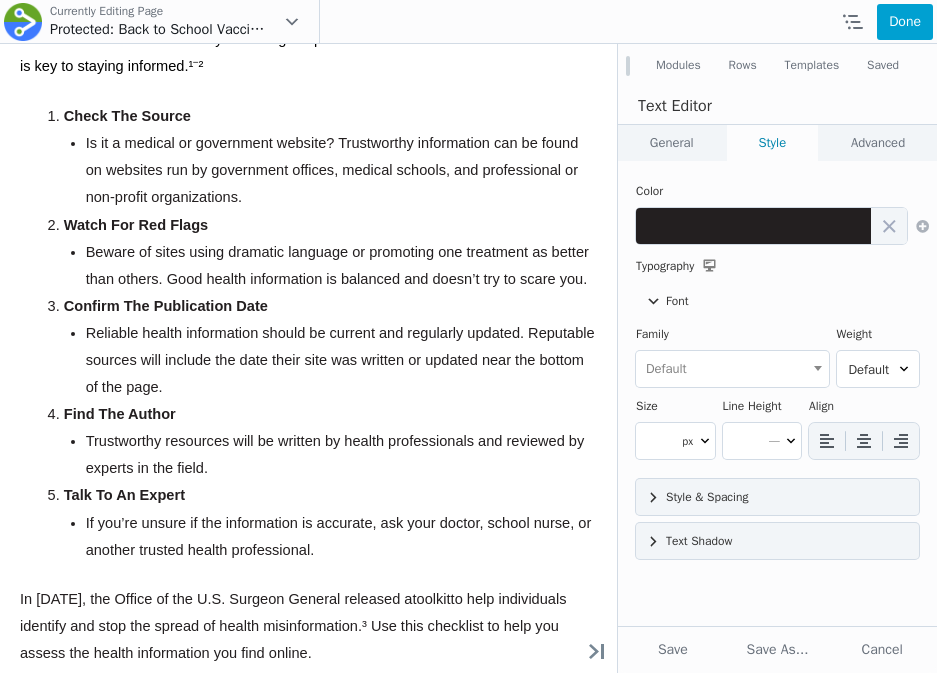 scroll, scrollTop: 0, scrollLeft: 0, axis: both 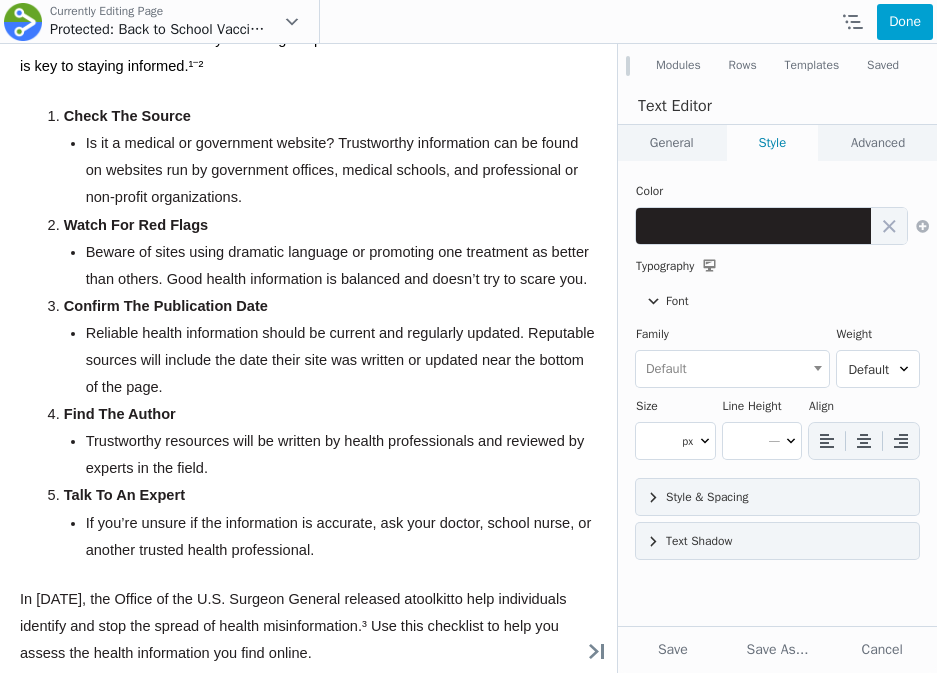 click on "General" at bounding box center (672, 143) 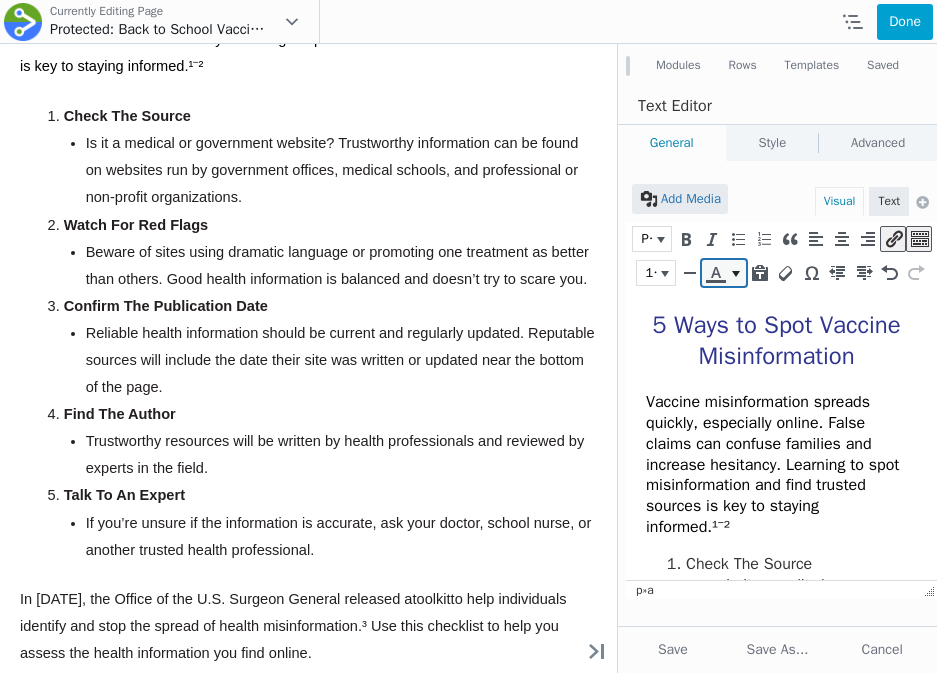 click at bounding box center (736, 273) 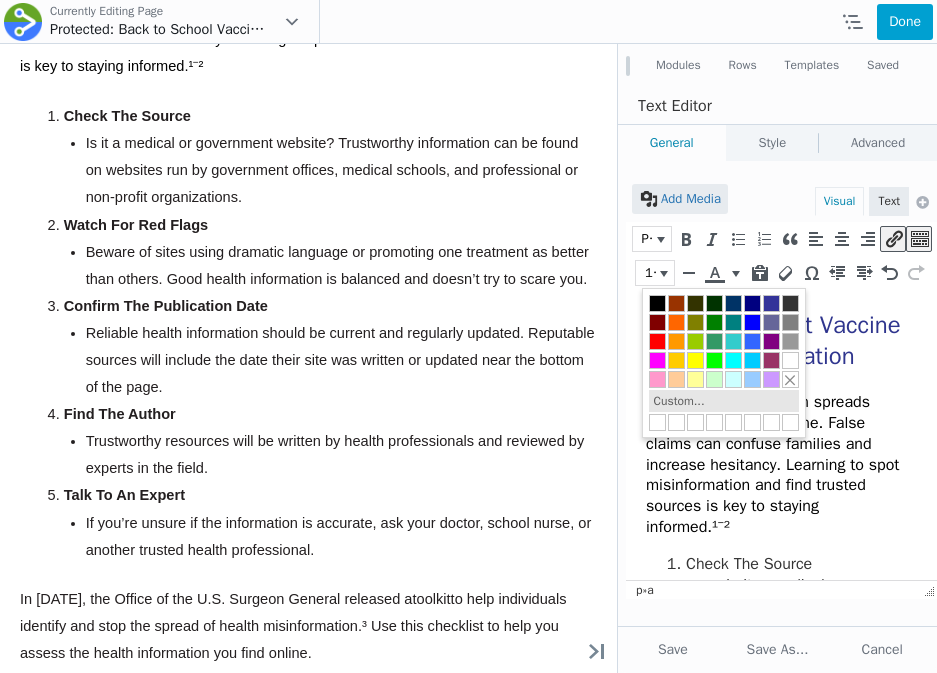 click on "Custom..." at bounding box center [679, 401] 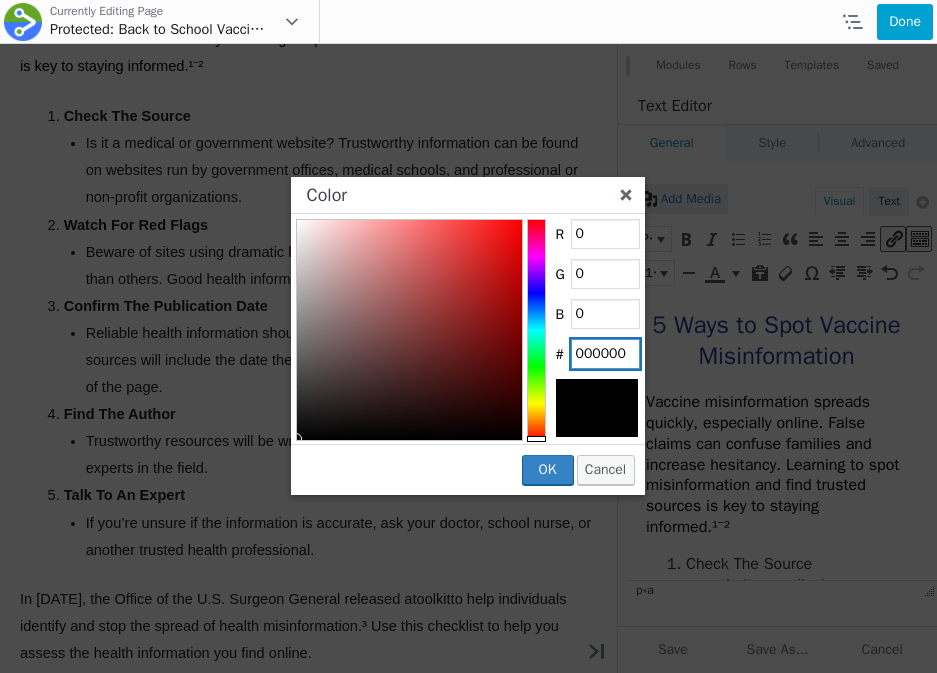 click on "000000" at bounding box center [605, 354] 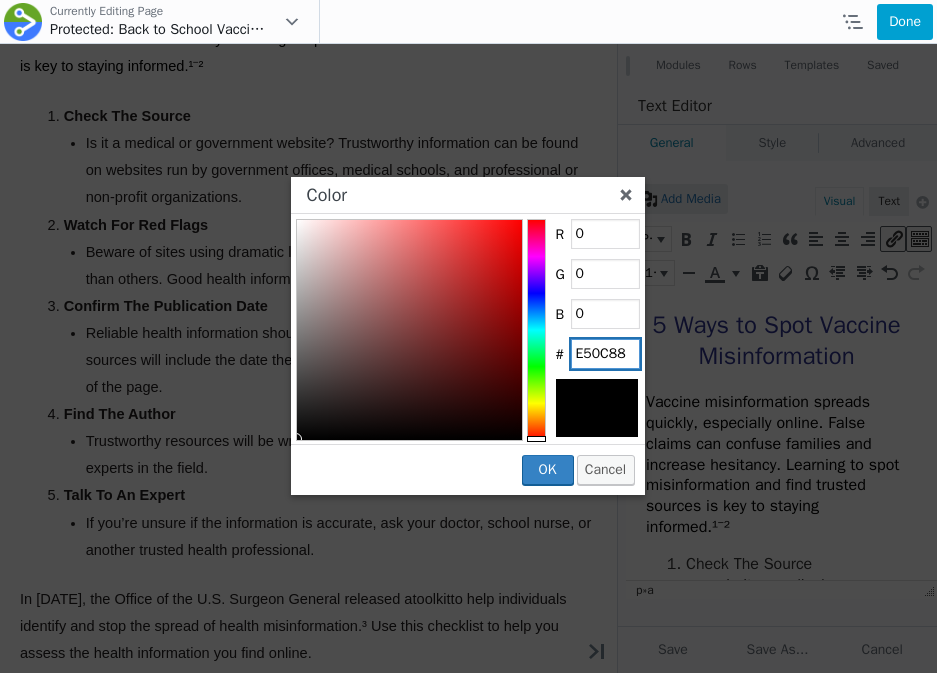 click on "E50C88" at bounding box center [605, 354] 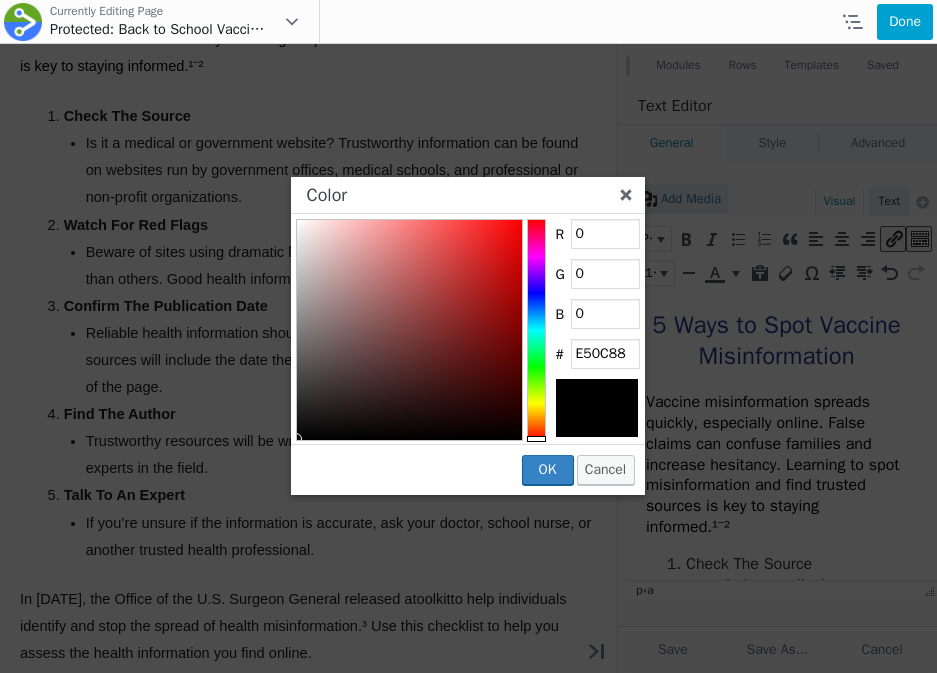 type on "229" 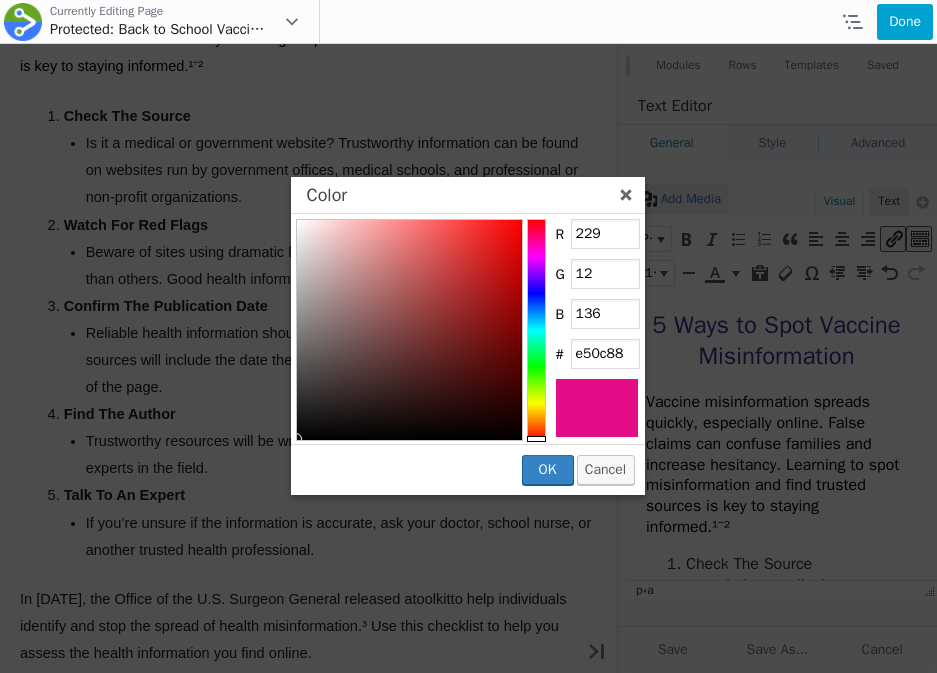 click on "#" at bounding box center (563, 354) 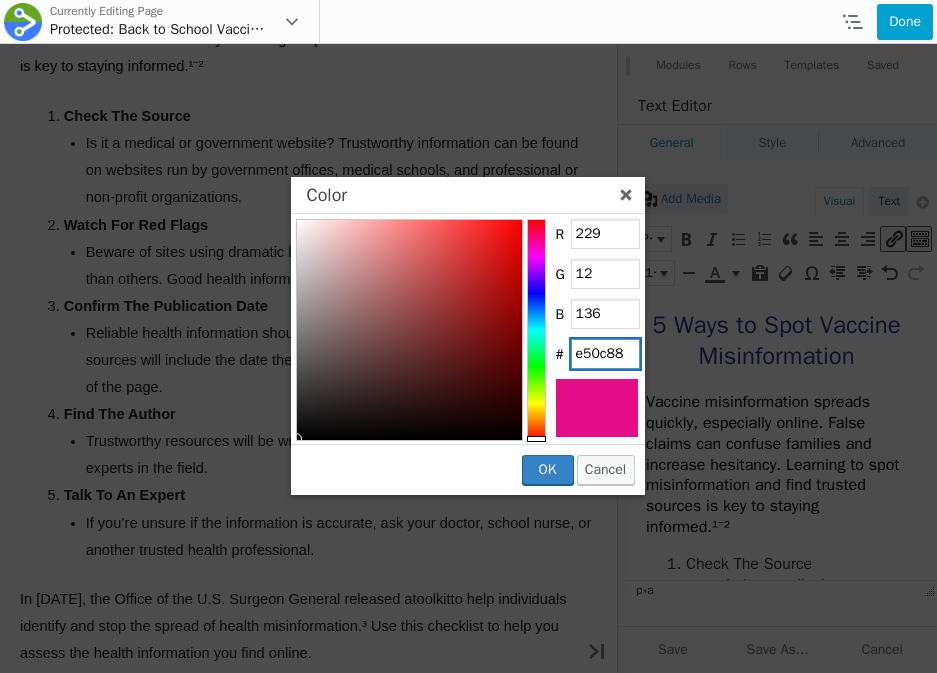 click on "e50c88" at bounding box center [605, 354] 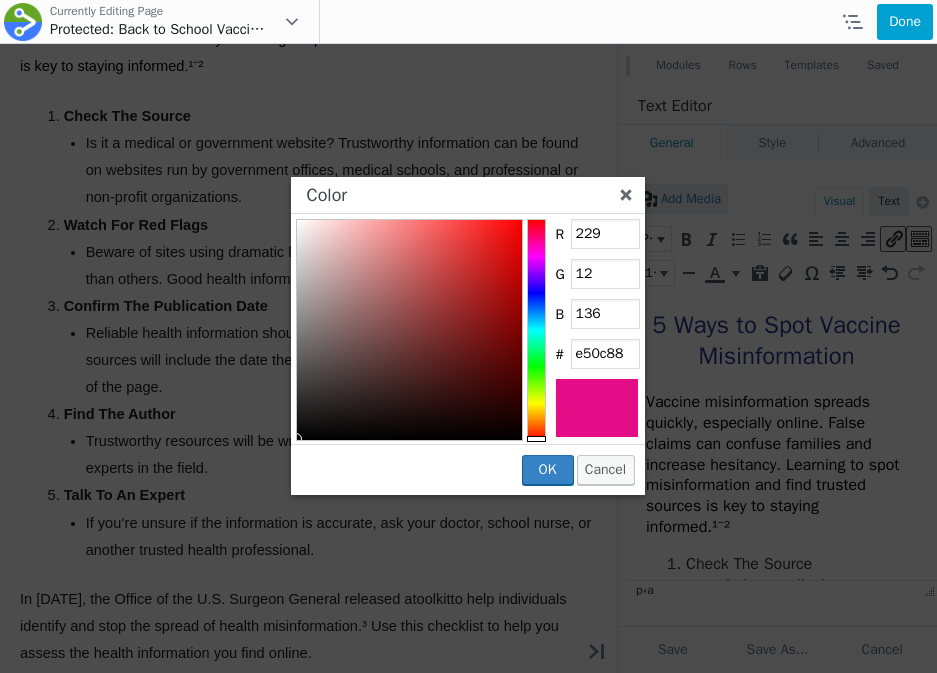 click on "OK Cancel" at bounding box center (468, 470) 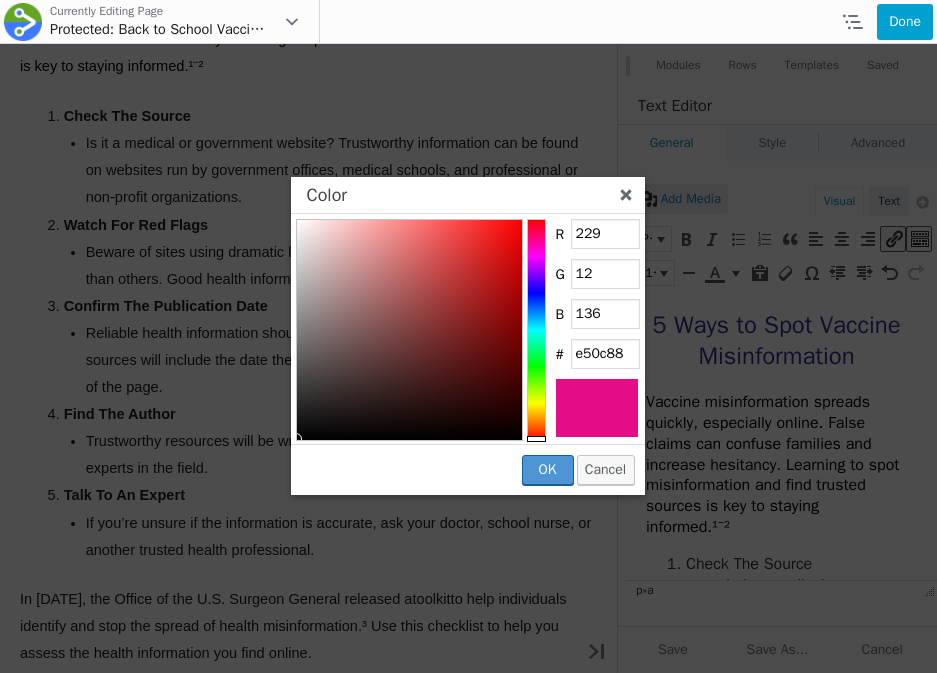 click on "OK" at bounding box center (548, 470) 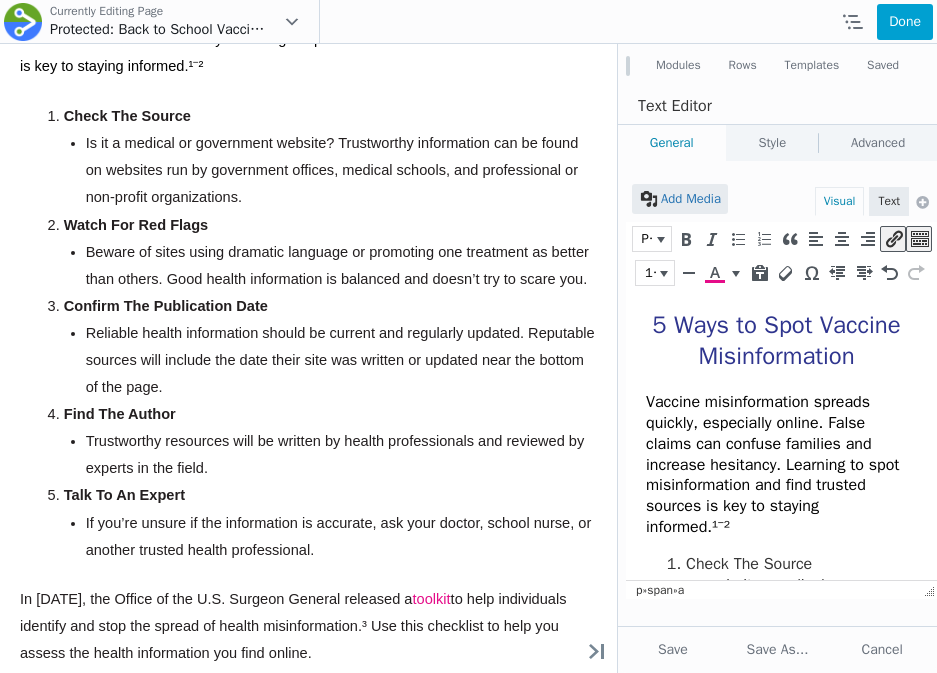 click on "Done" at bounding box center [905, 22] 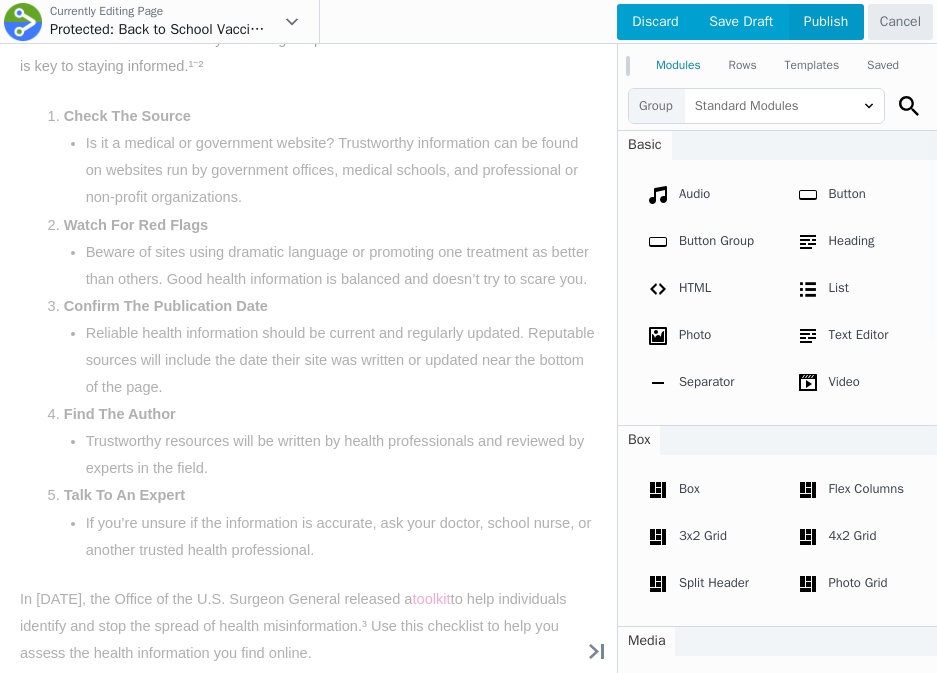 click on "Publish" at bounding box center [826, 22] 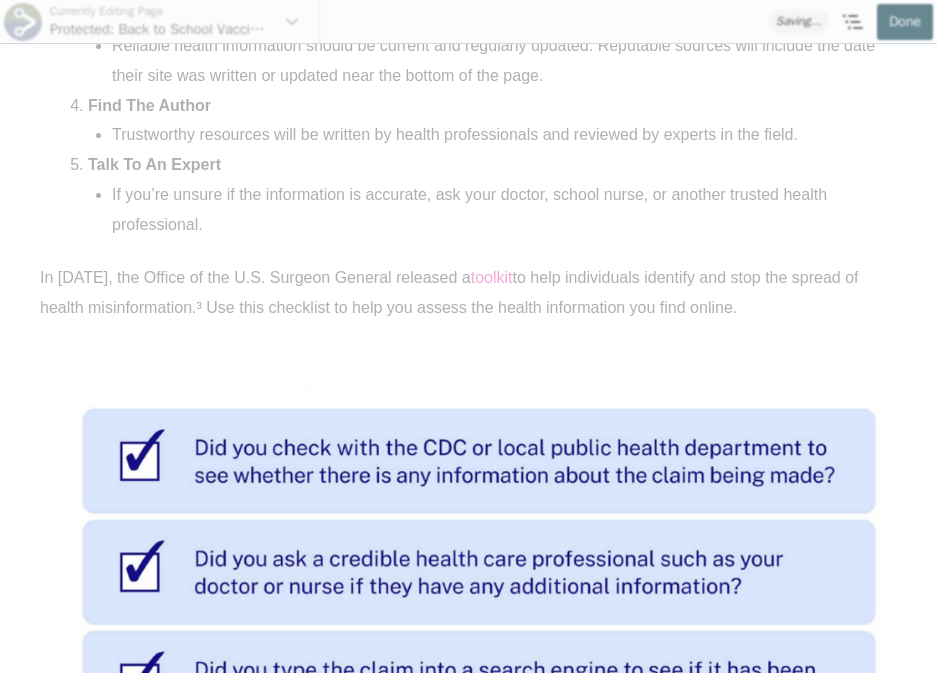 scroll, scrollTop: 3568, scrollLeft: 0, axis: vertical 